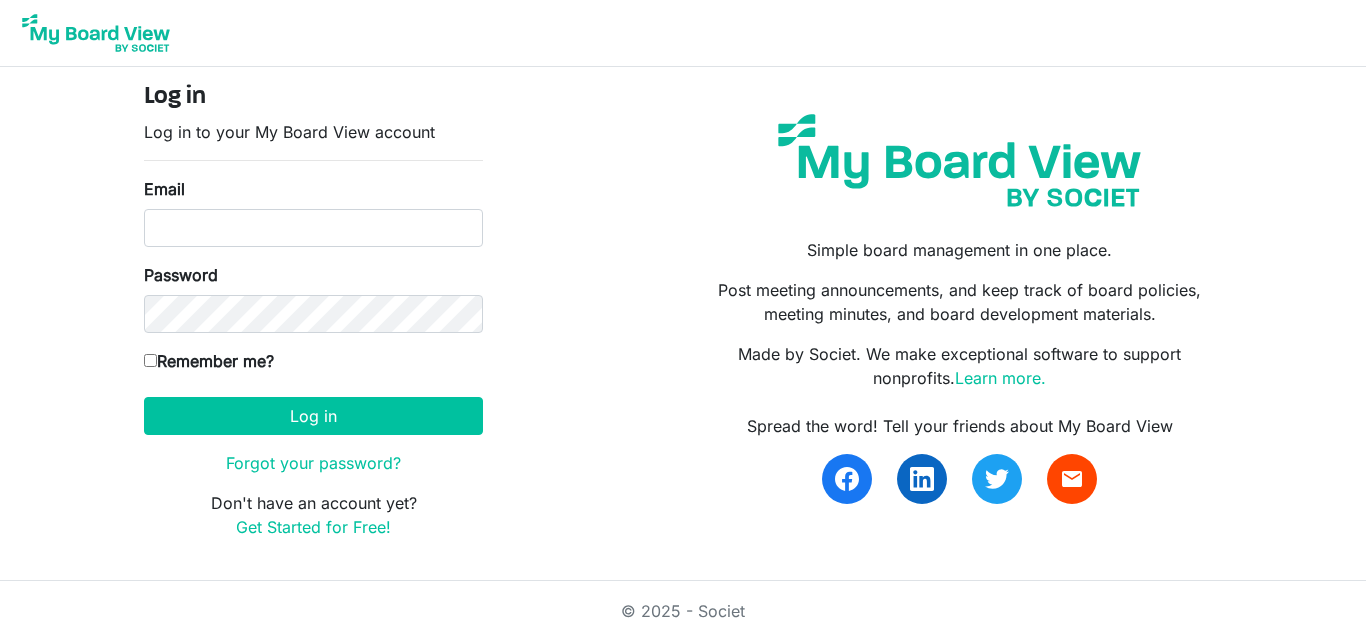 scroll, scrollTop: 0, scrollLeft: 0, axis: both 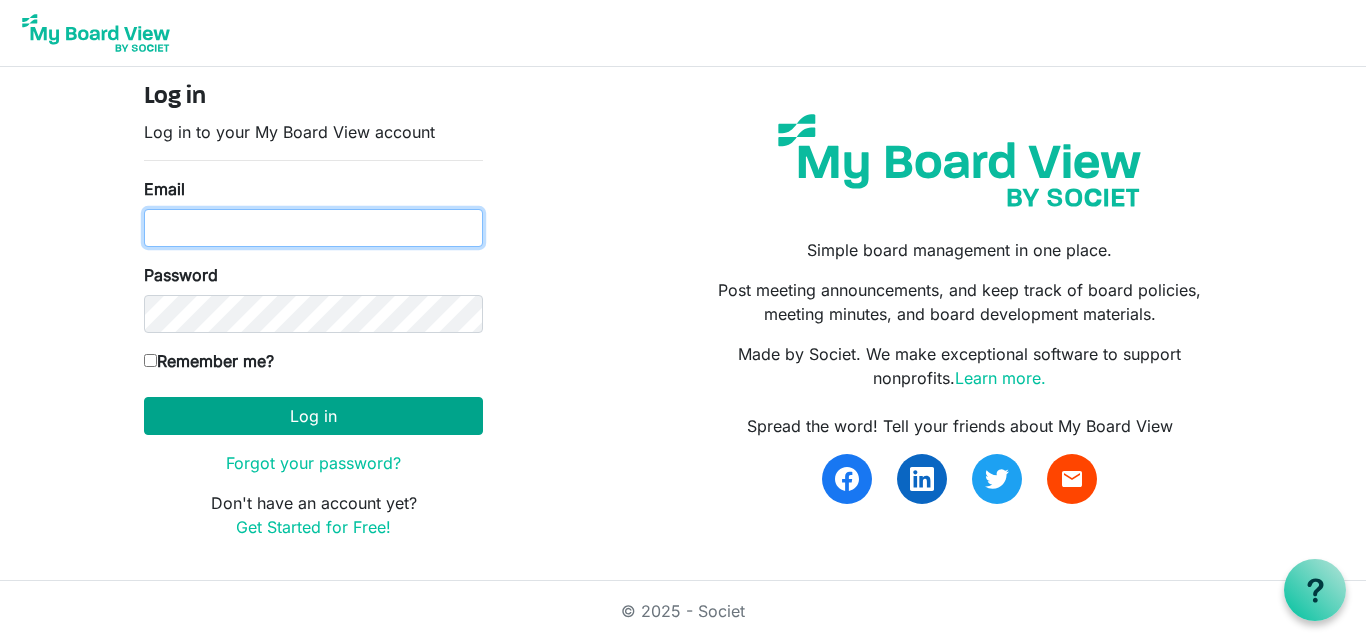 type on "[EMAIL_ADDRESS][DOMAIN_NAME]" 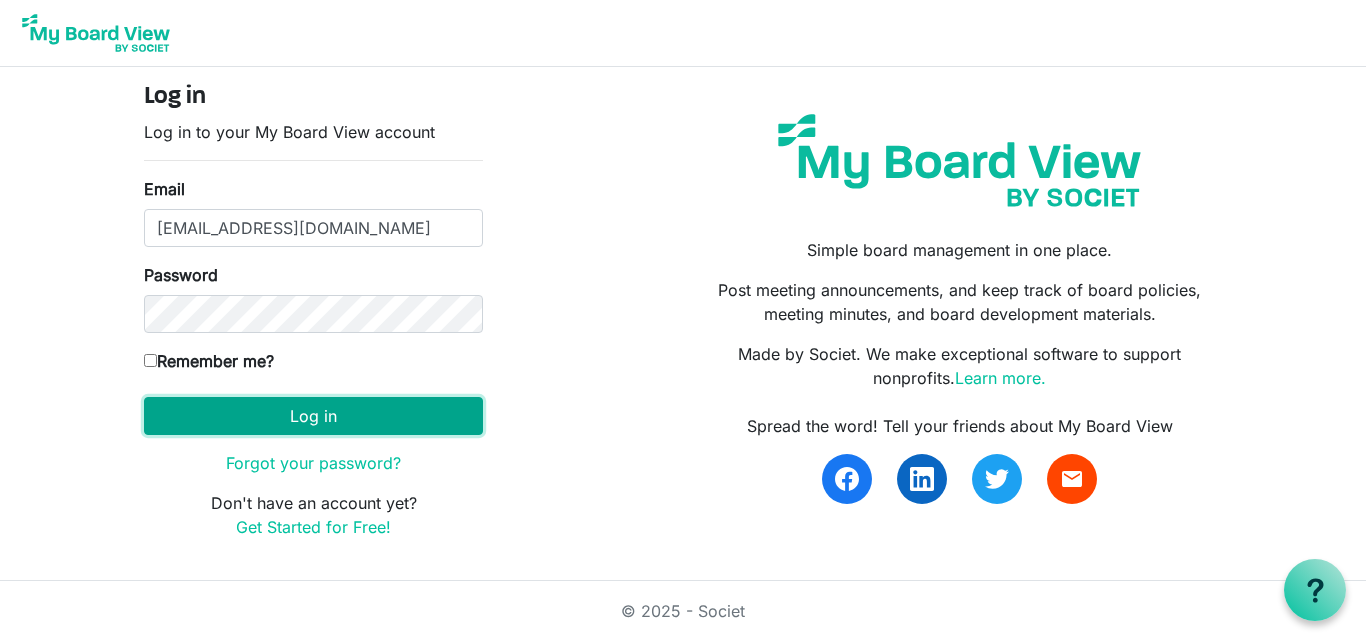 click on "Log in" at bounding box center (313, 416) 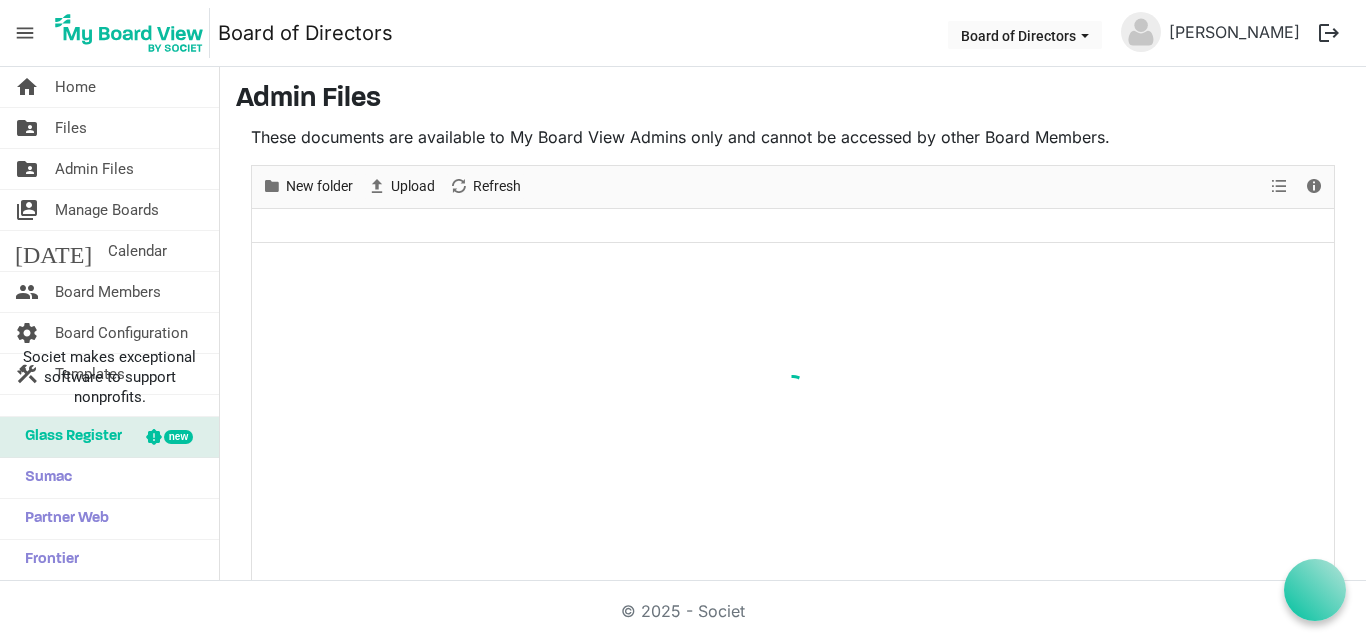 scroll, scrollTop: 0, scrollLeft: 0, axis: both 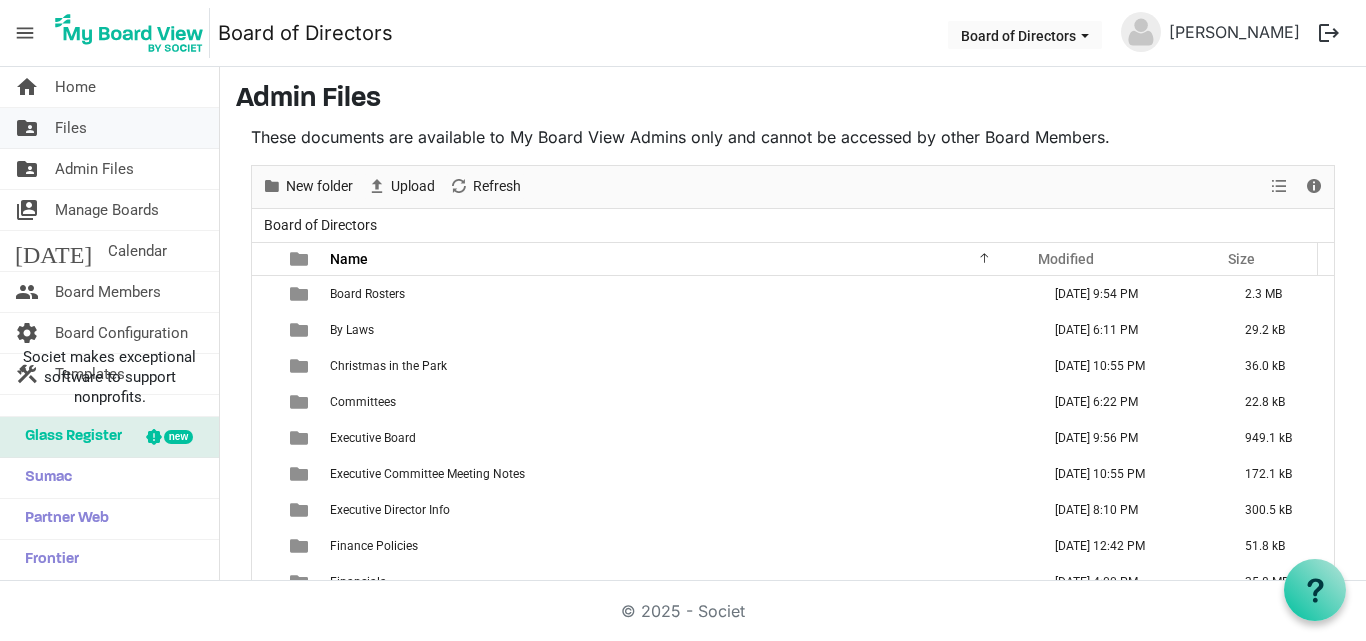 click on "Files" at bounding box center (71, 128) 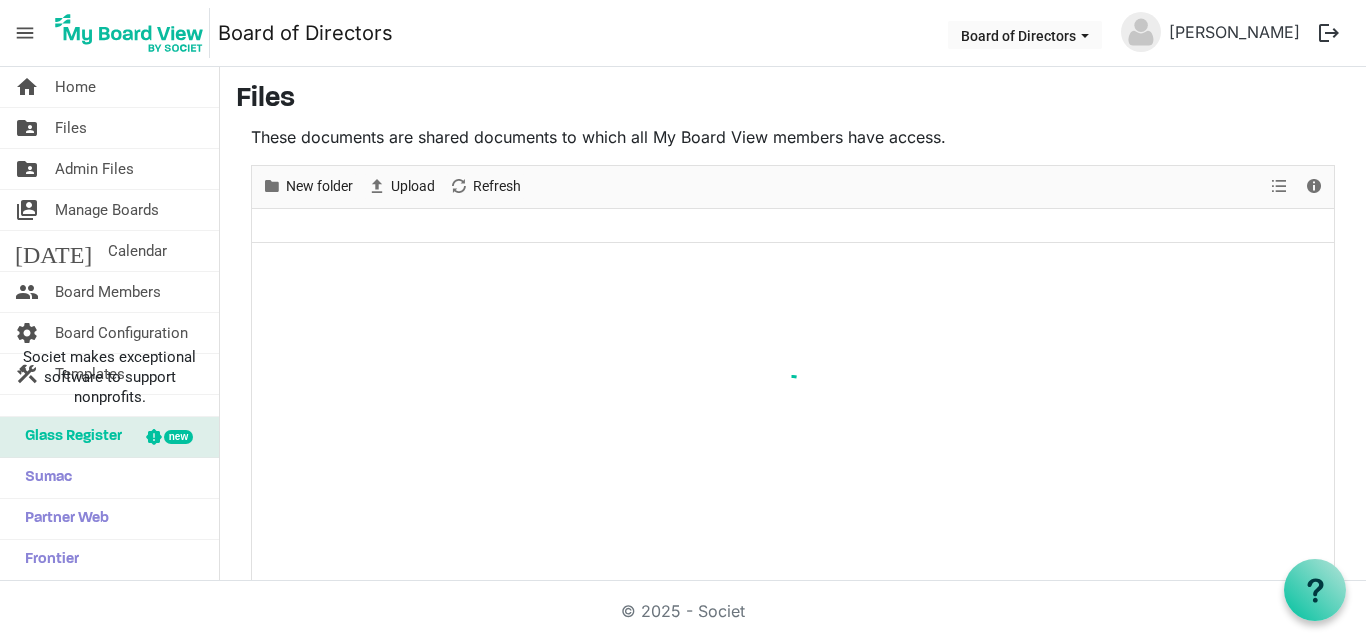 scroll, scrollTop: 0, scrollLeft: 0, axis: both 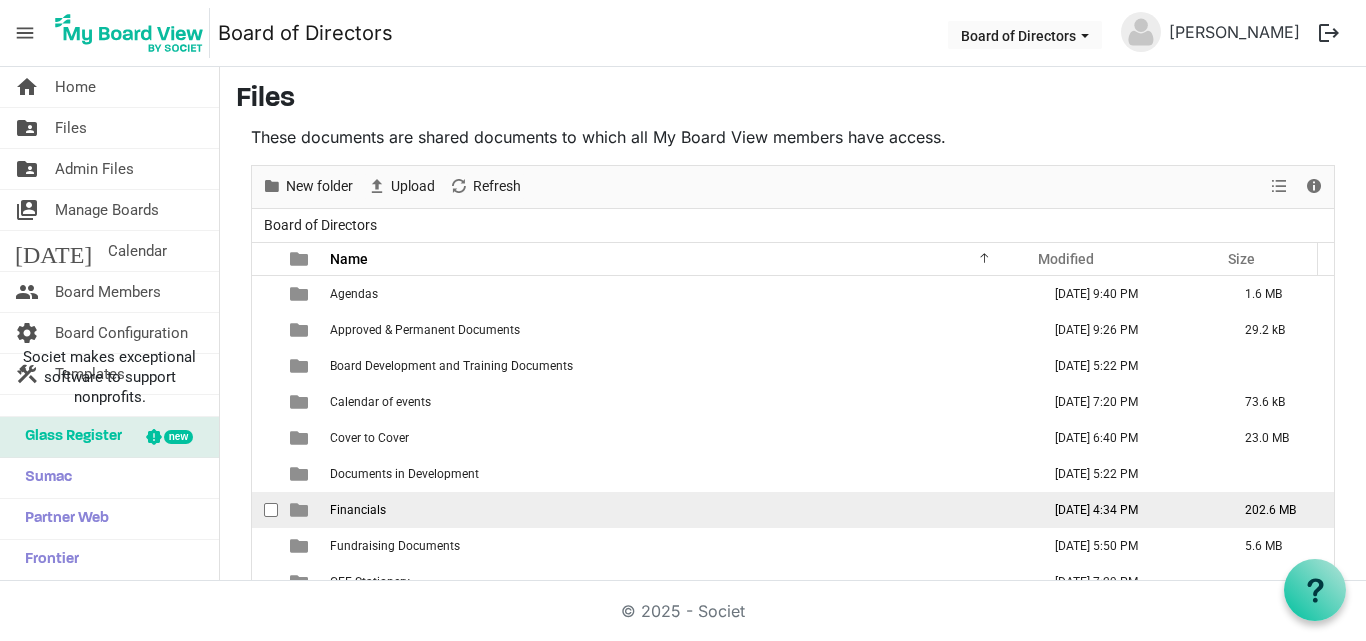 click on "Financials" at bounding box center [358, 510] 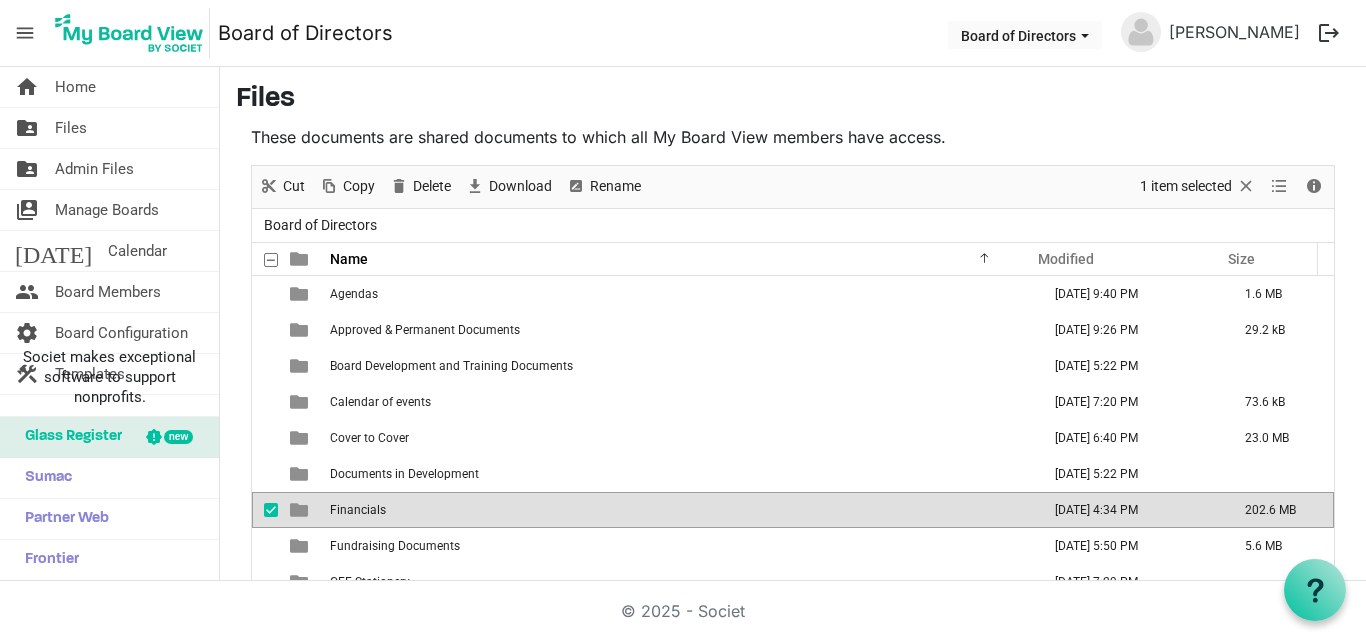 click on "Financials" at bounding box center [679, 510] 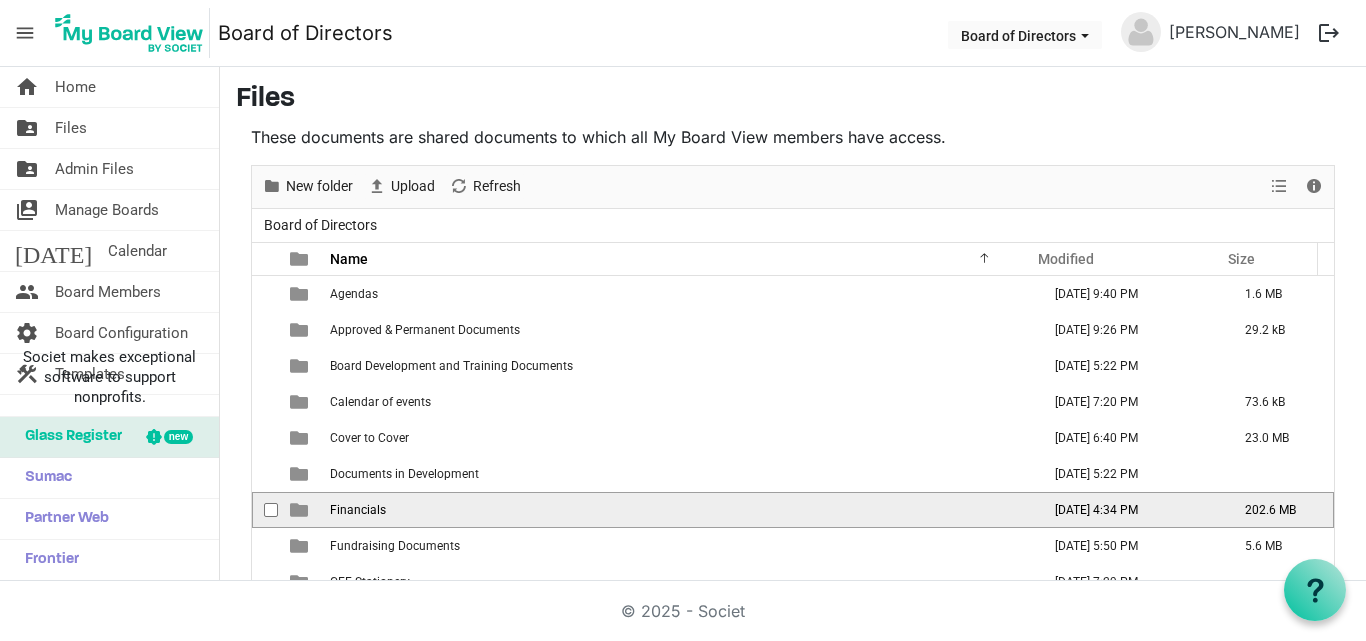 click on "Financials" at bounding box center (679, 510) 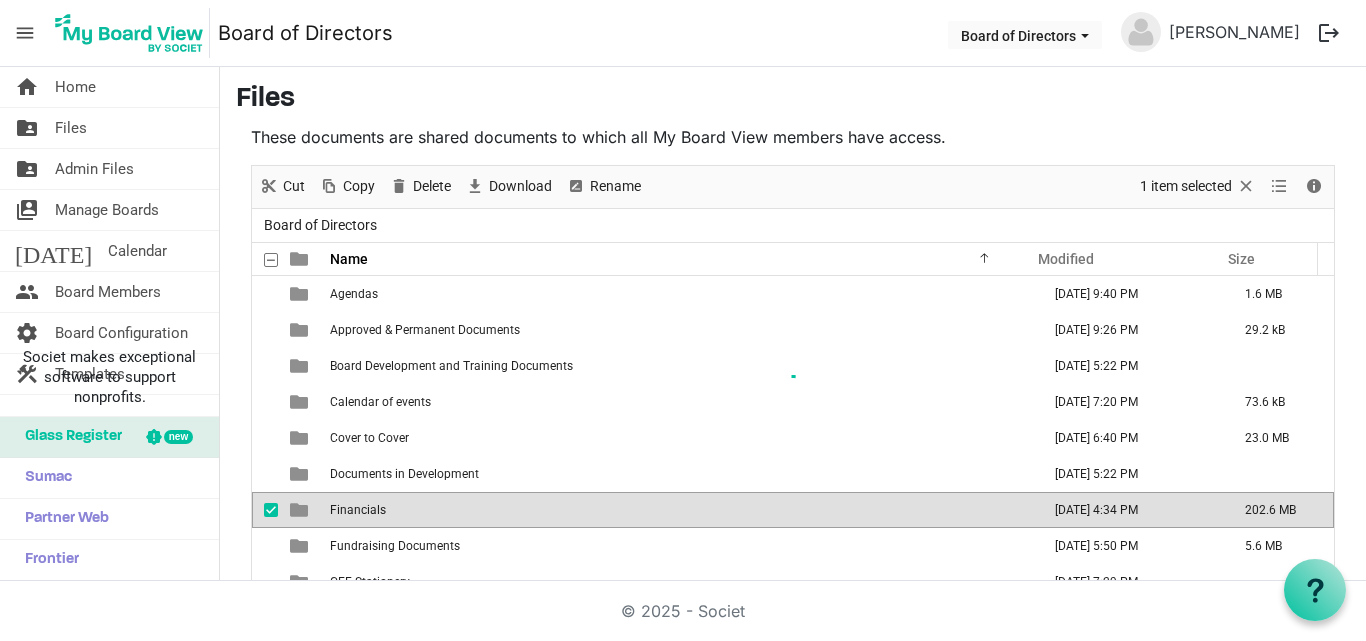 scroll, scrollTop: 33, scrollLeft: 0, axis: vertical 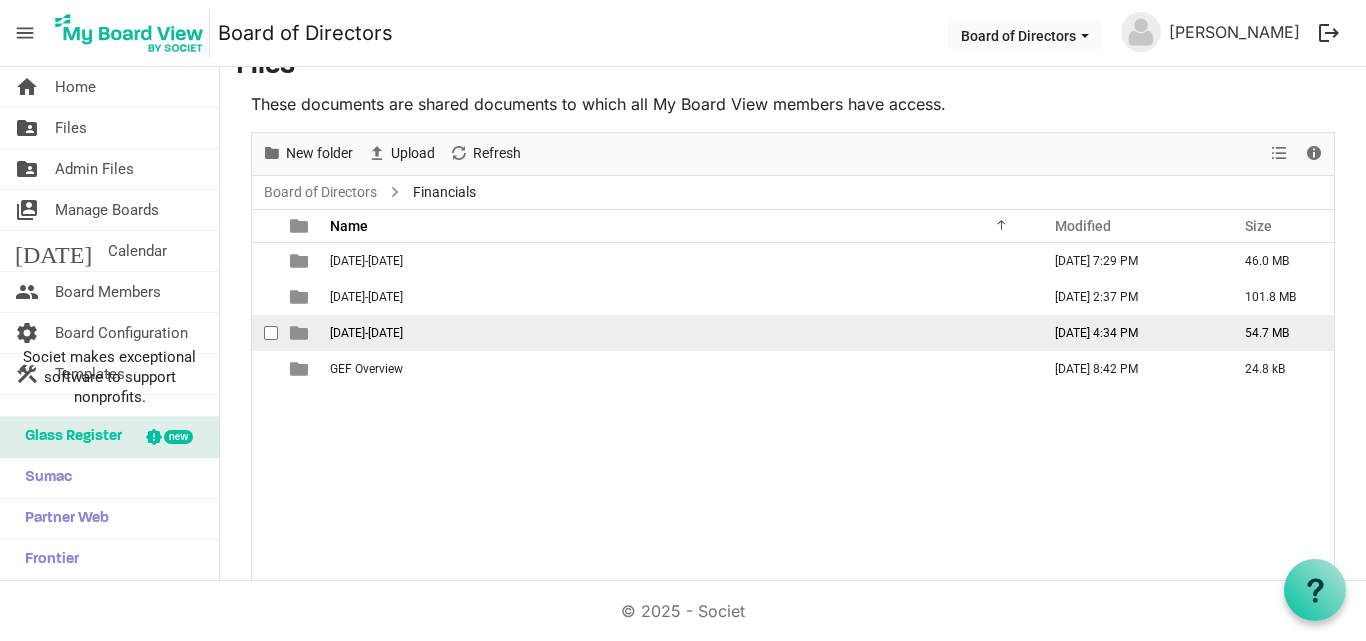 click on "[DATE]-[DATE]" at bounding box center (366, 333) 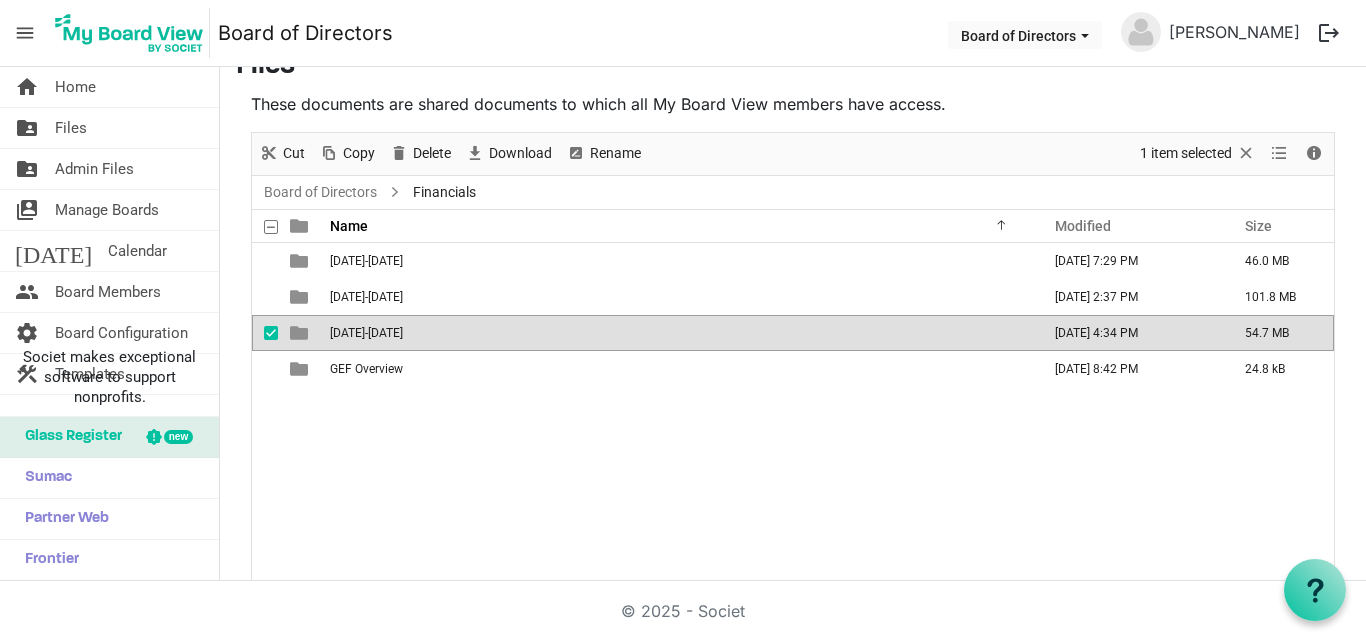 click on "[DATE]-[DATE]" at bounding box center (366, 333) 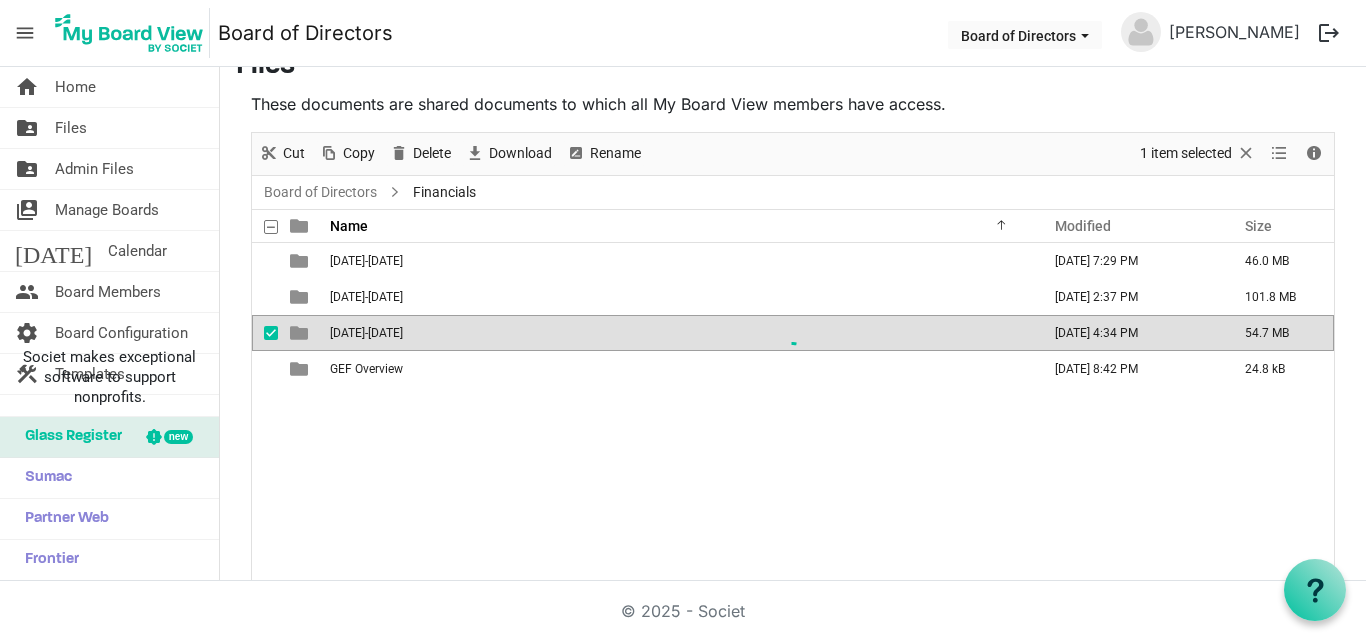 click at bounding box center [793, 357] 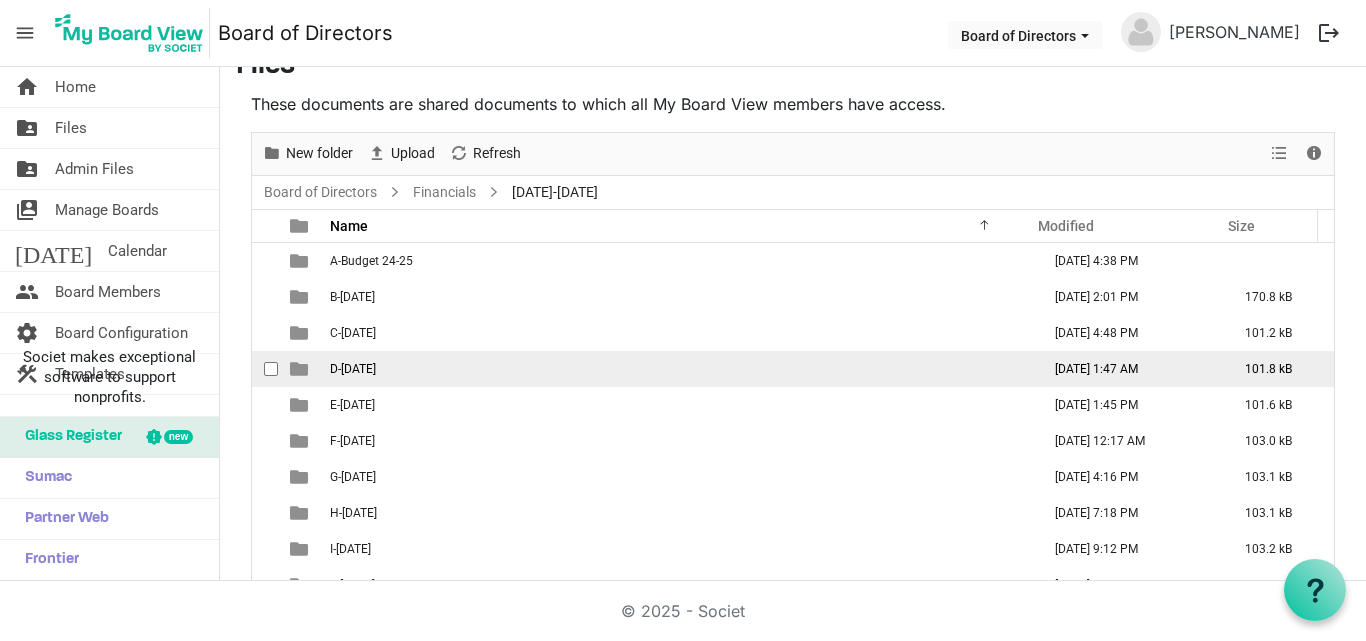 scroll, scrollTop: 166, scrollLeft: 0, axis: vertical 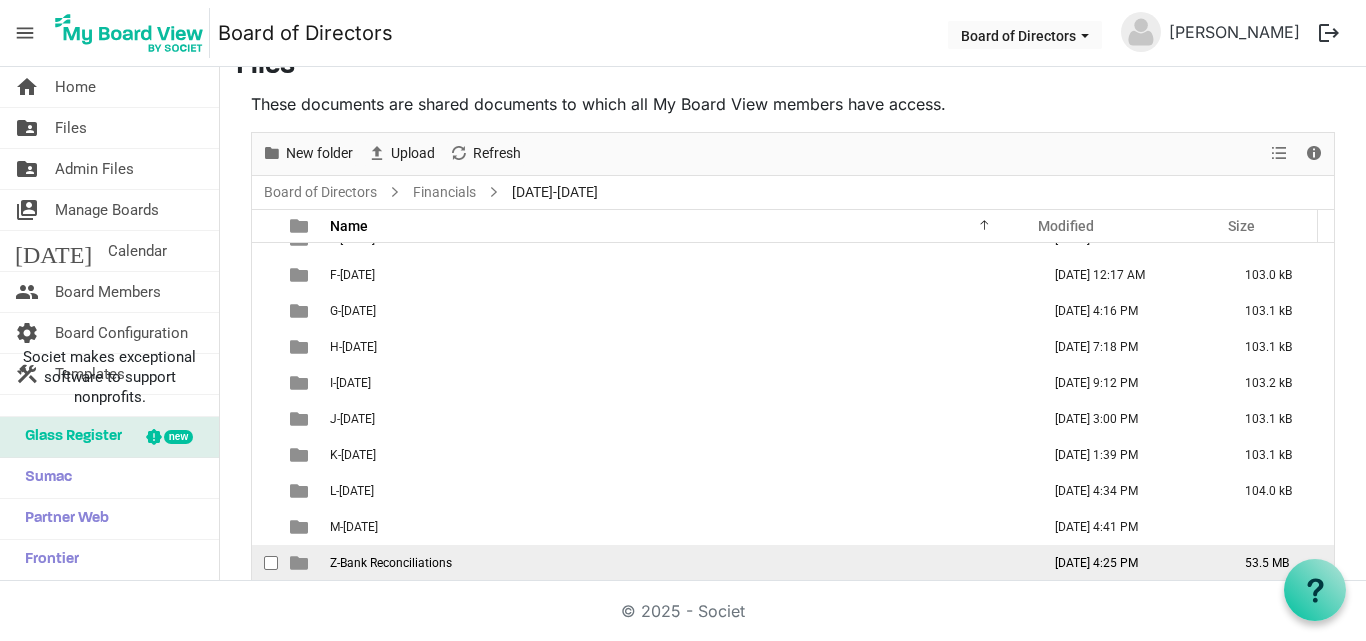 click on "Z-Bank Reconciliations" at bounding box center (679, 563) 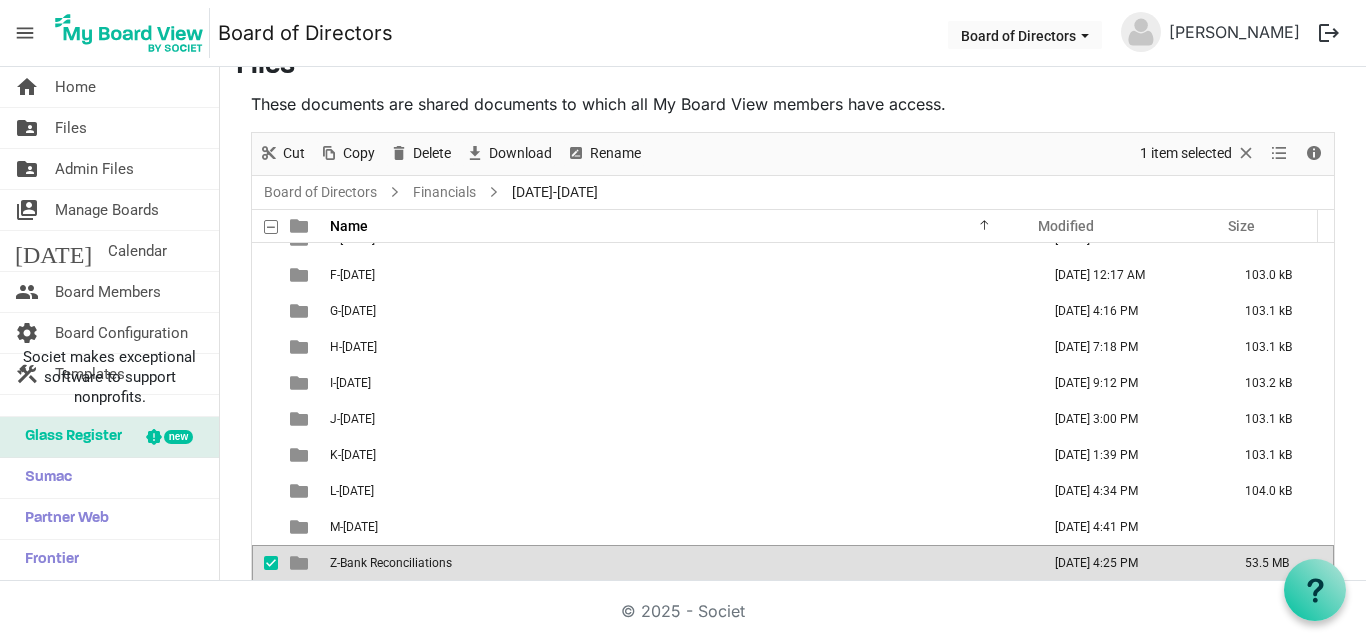 click on "Z-Bank Reconciliations" at bounding box center [679, 563] 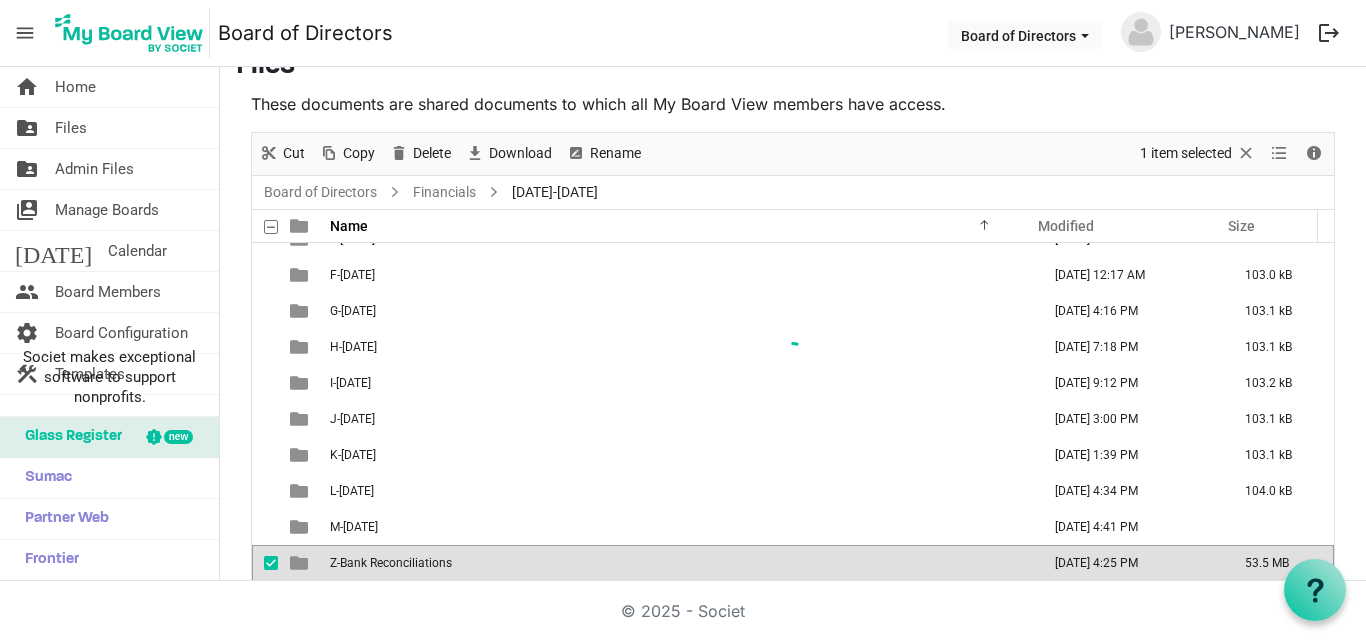 scroll, scrollTop: 58, scrollLeft: 0, axis: vertical 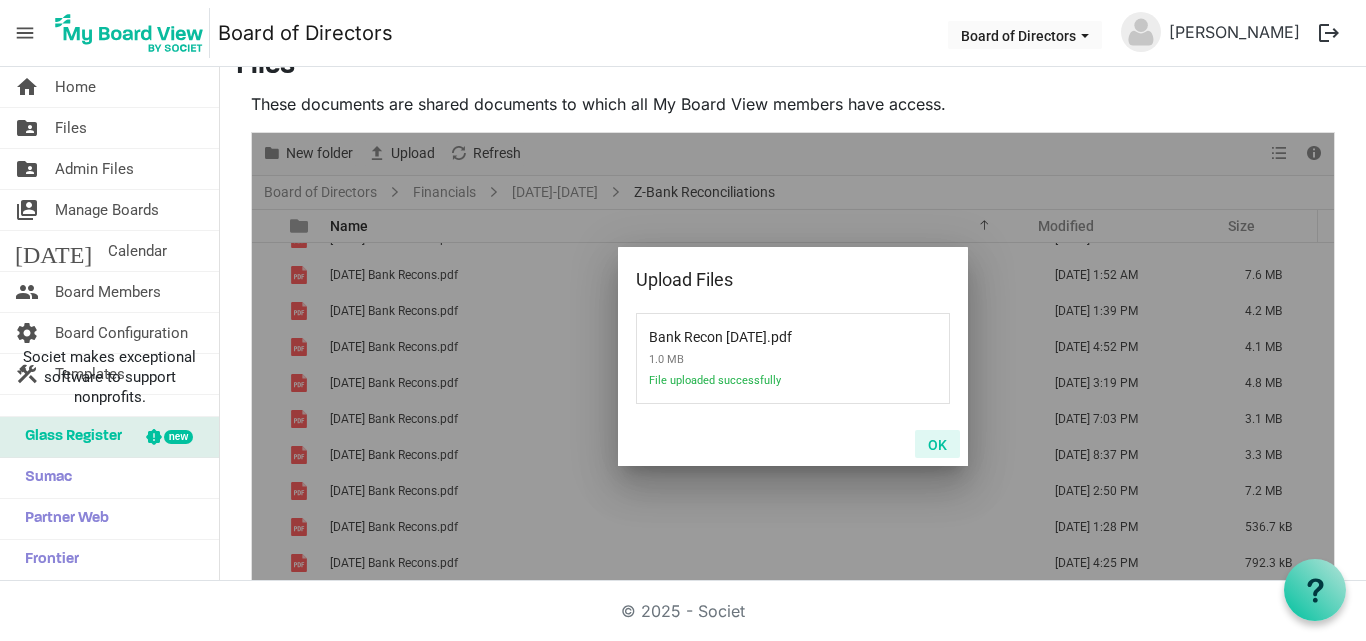 click on "OK" at bounding box center (937, 444) 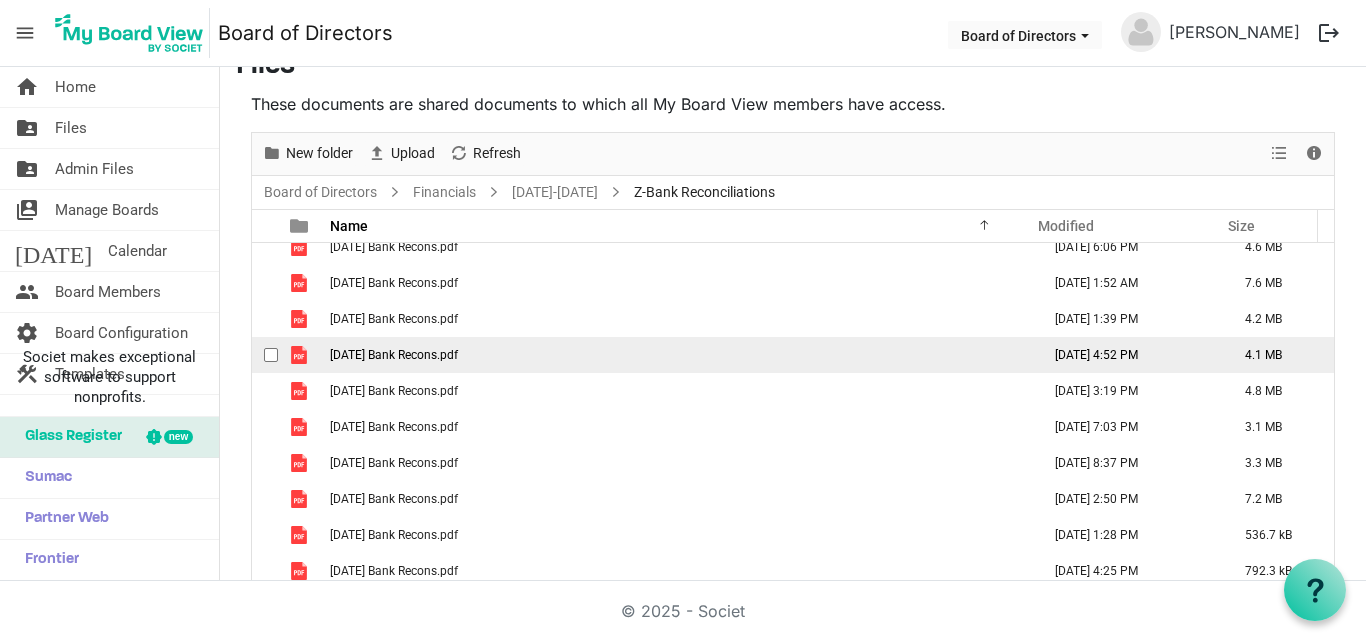 scroll, scrollTop: 94, scrollLeft: 0, axis: vertical 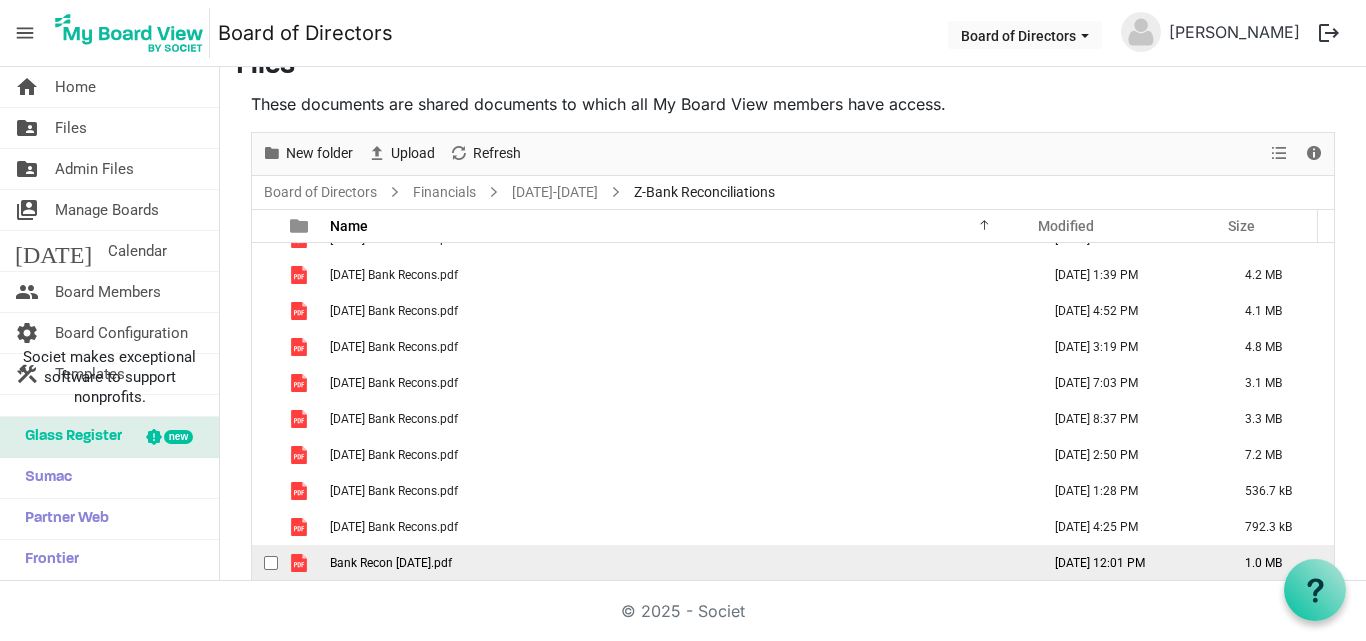 click on "Bank Recon [DATE].pdf" at bounding box center [391, 563] 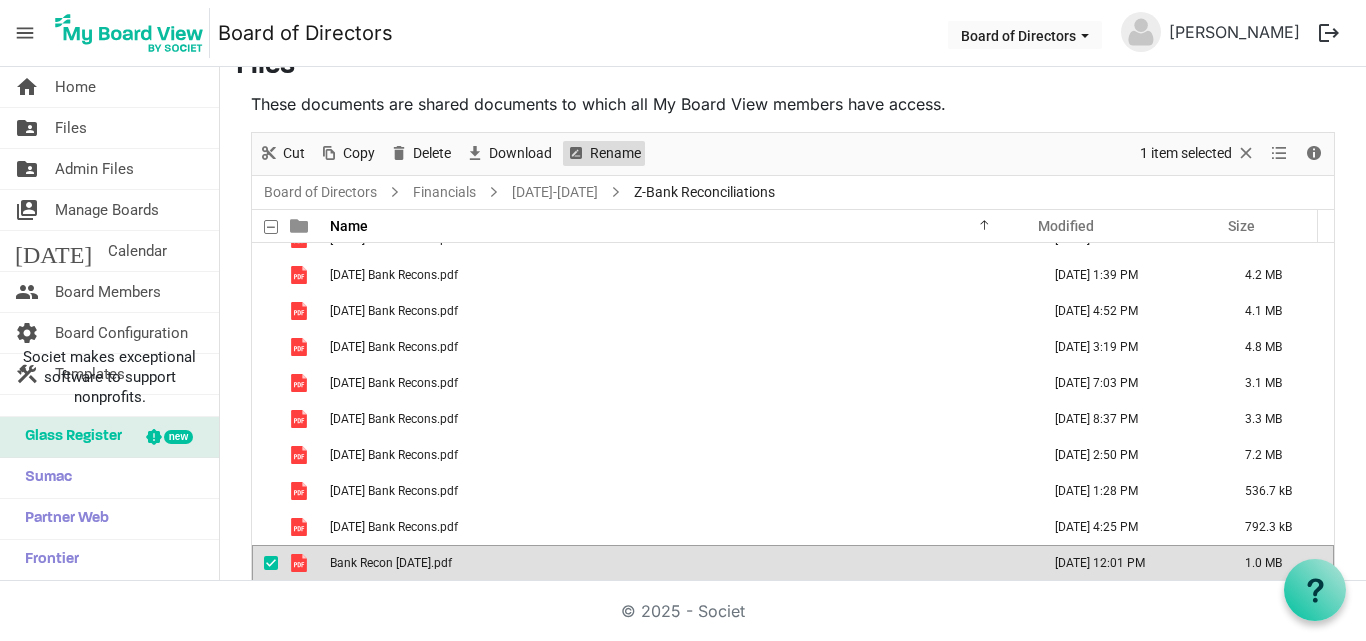 click on "Rename" at bounding box center (615, 153) 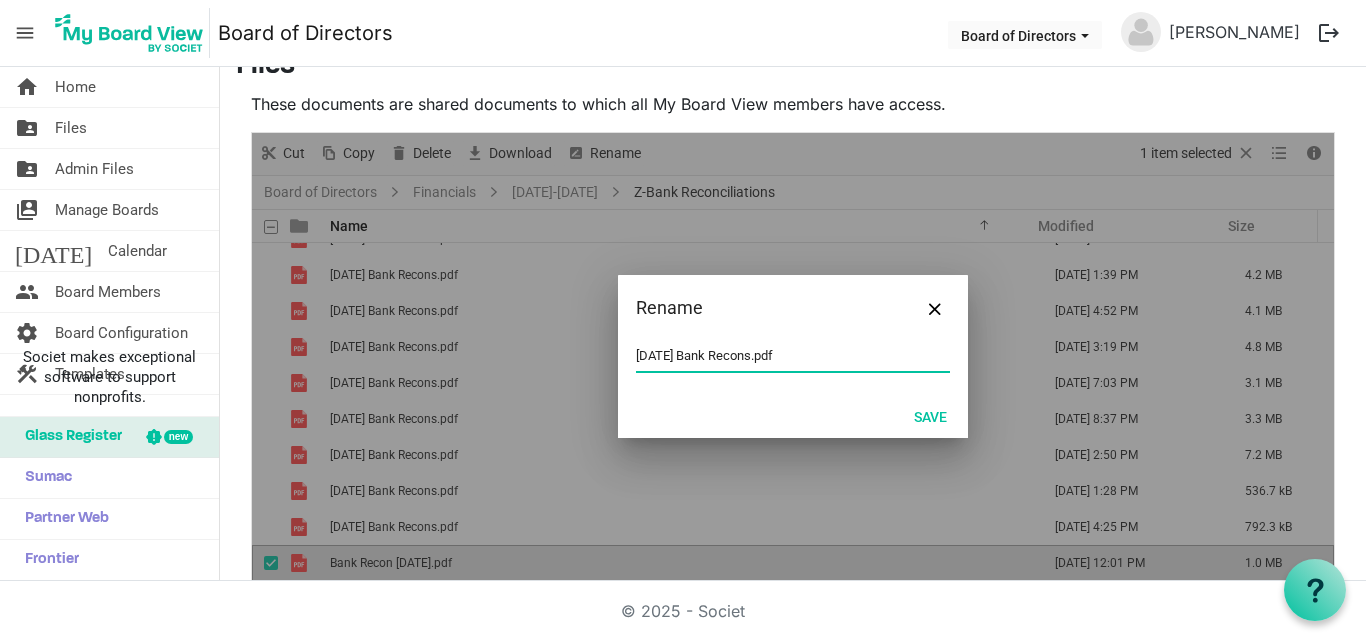 type on "[DATE] Bank Recons.pdf" 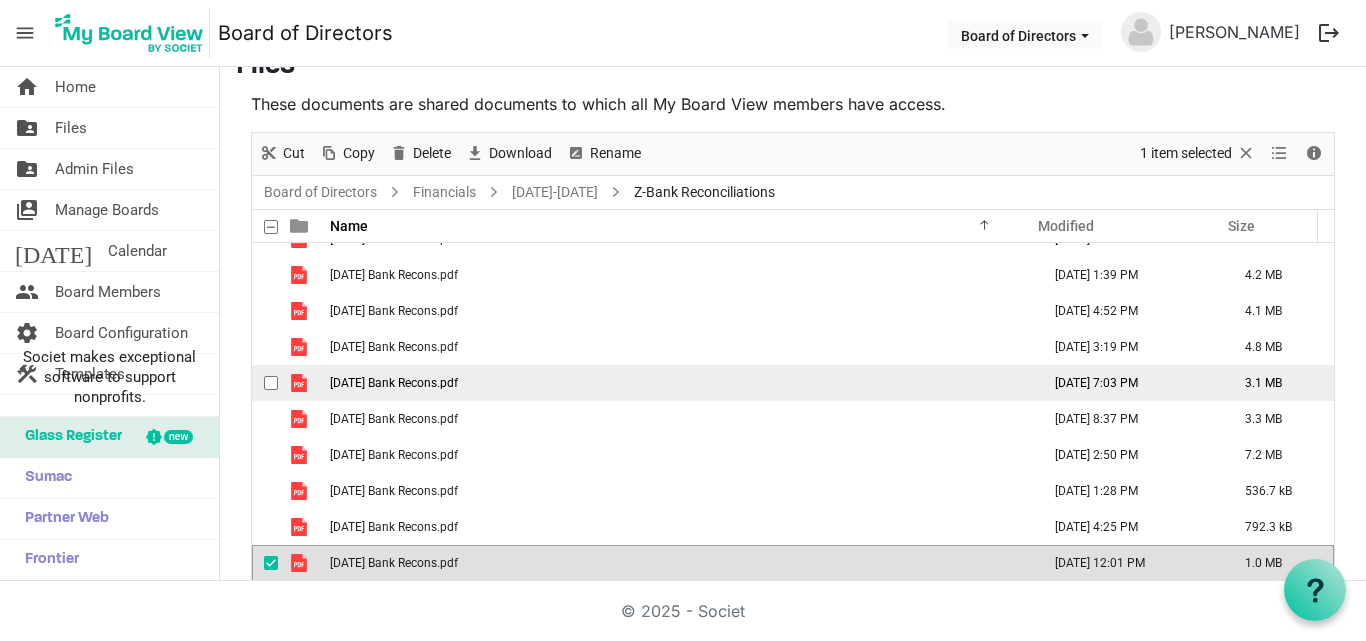 click on "[DATE] Bank Recons.pdf" at bounding box center (679, 383) 